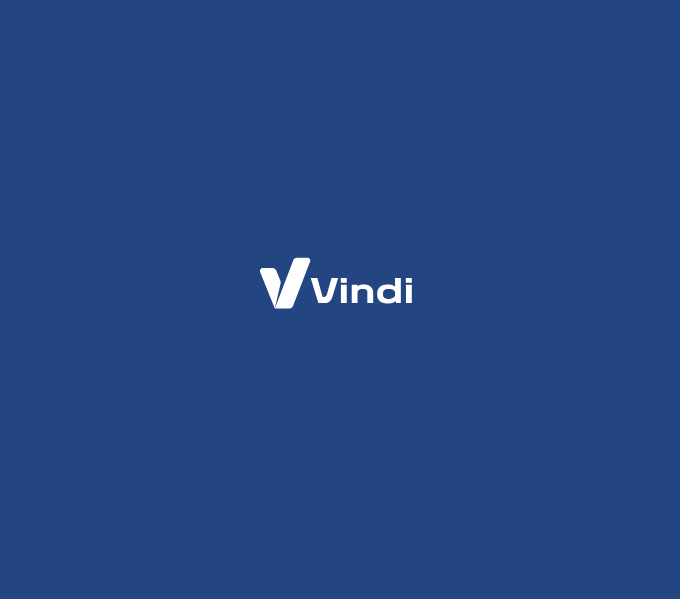 scroll, scrollTop: 0, scrollLeft: 0, axis: both 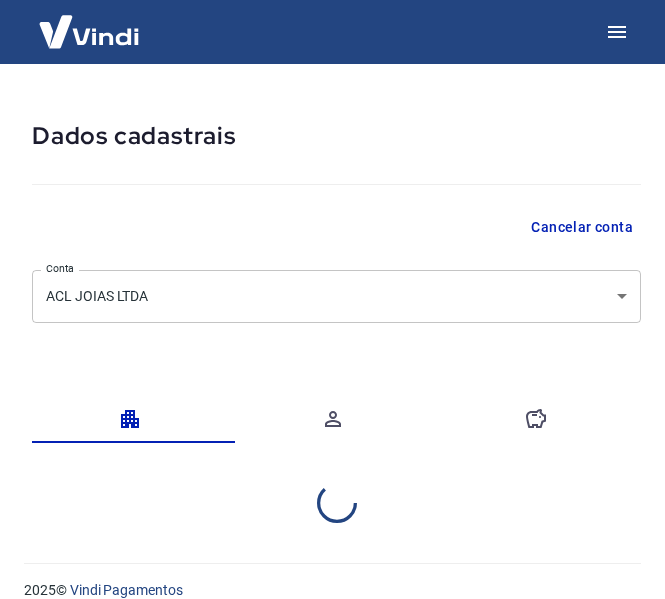 select on "SC" 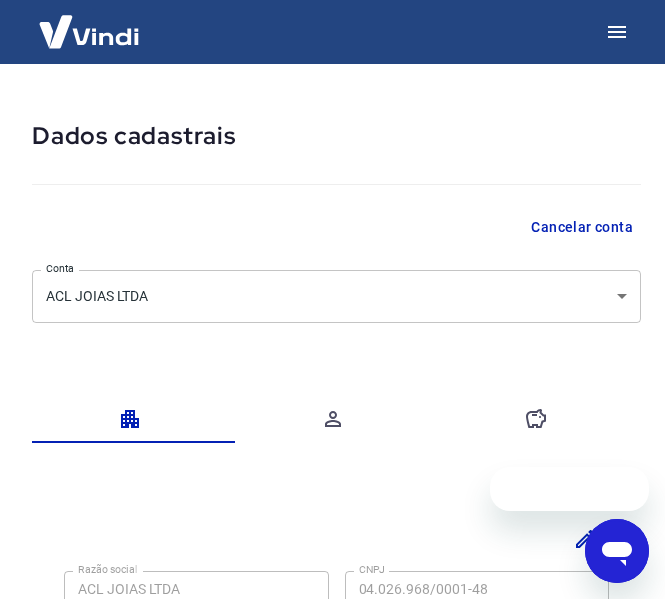 scroll, scrollTop: 0, scrollLeft: 0, axis: both 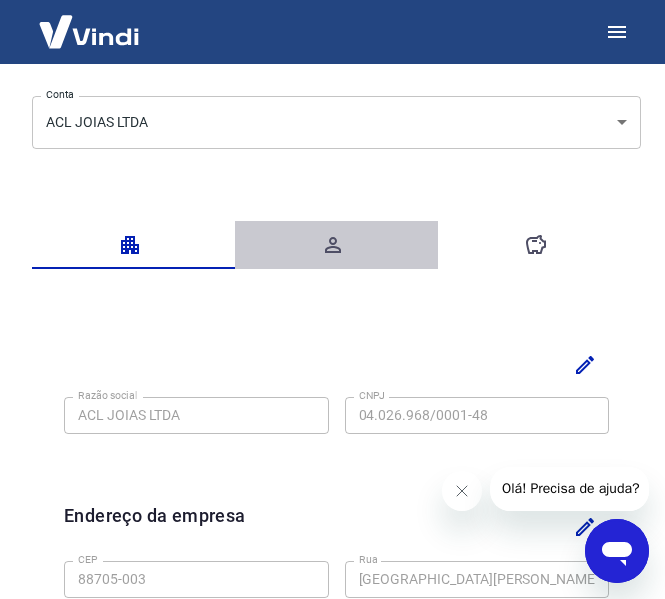click 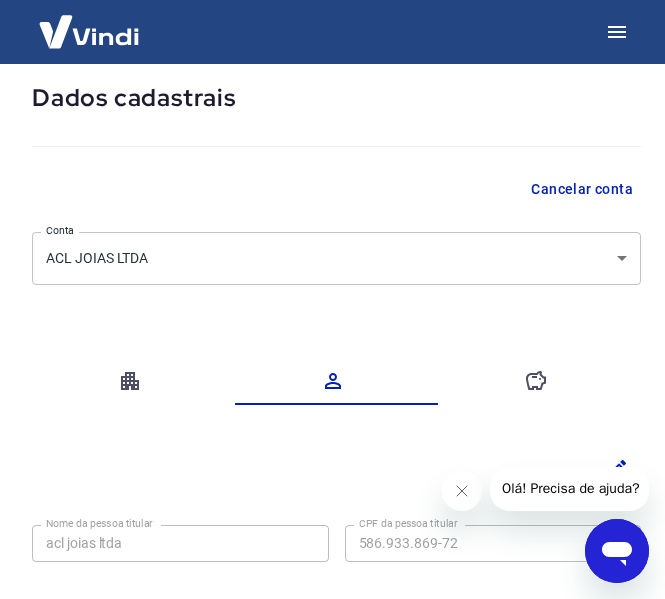scroll, scrollTop: 131, scrollLeft: 0, axis: vertical 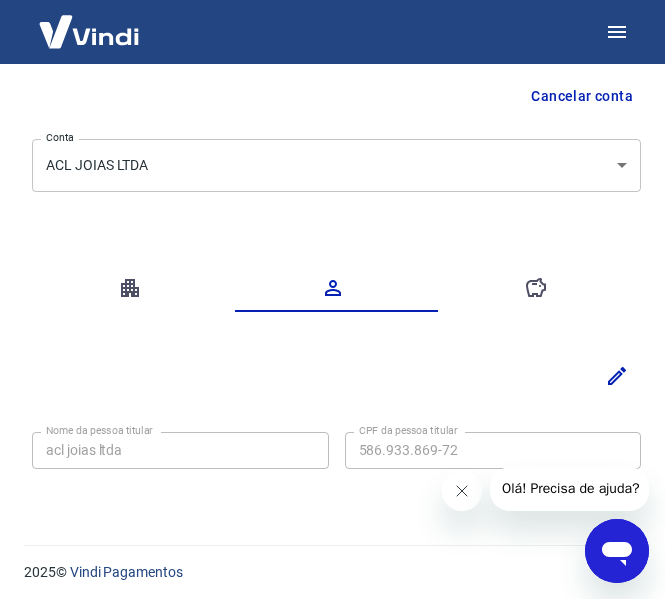 click 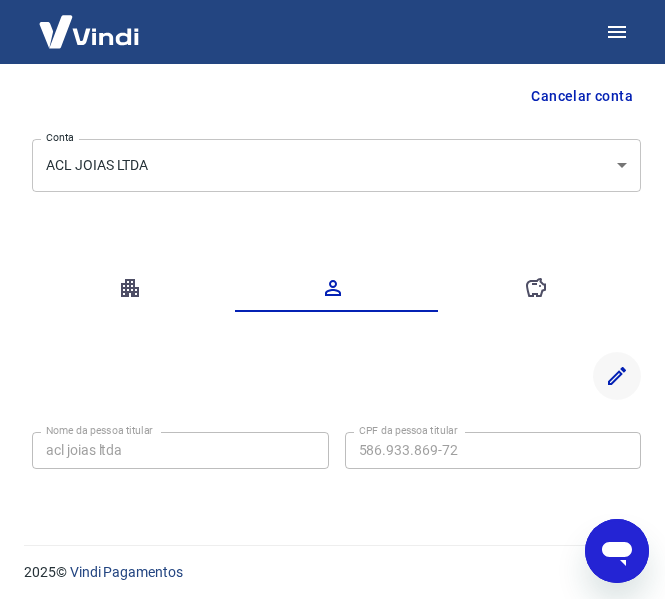 click 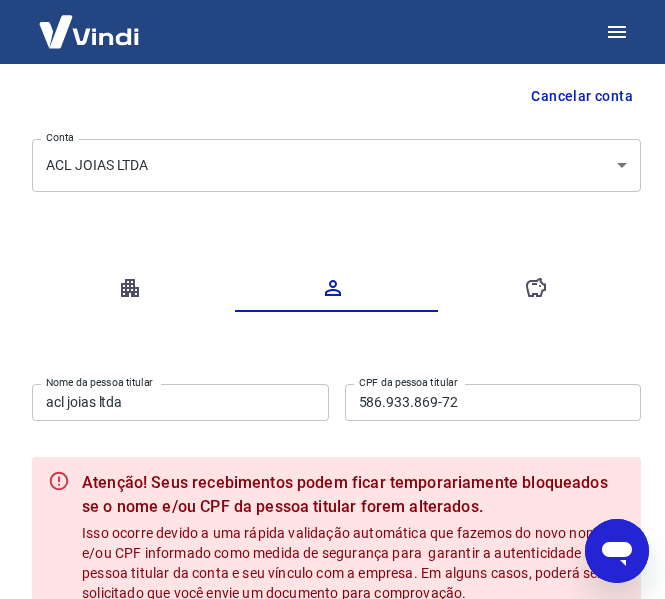scroll, scrollTop: 231, scrollLeft: 0, axis: vertical 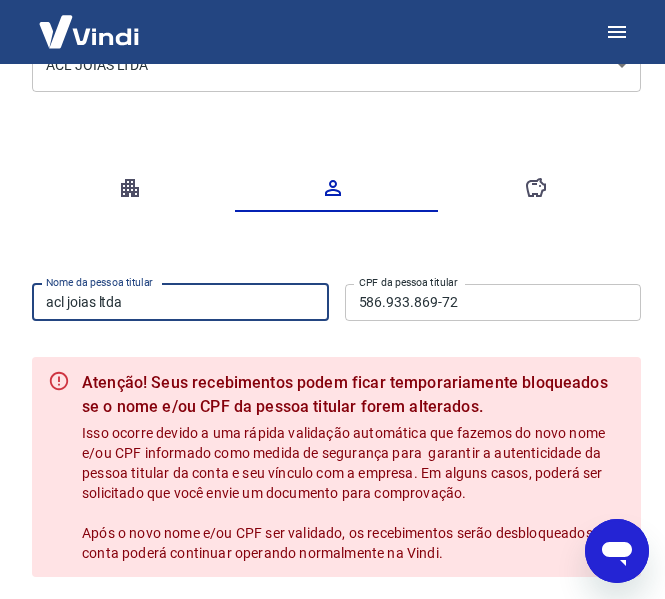 drag, startPoint x: 177, startPoint y: 292, endPoint x: -128, endPoint y: 294, distance: 305.00656 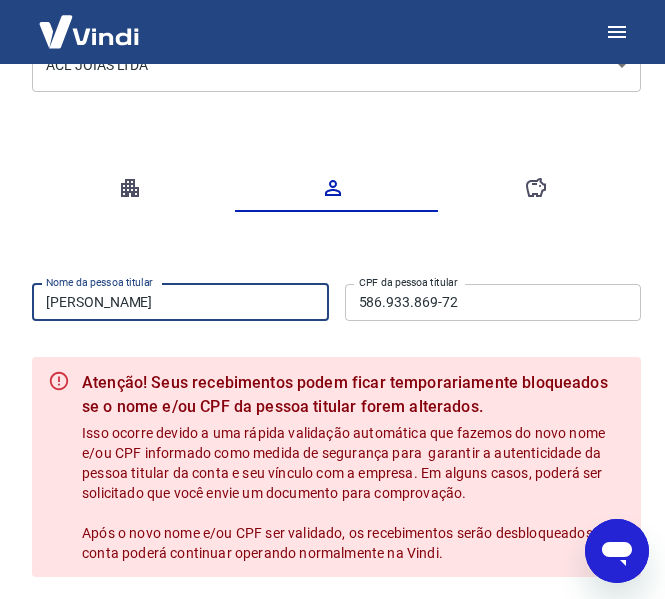 scroll, scrollTop: 331, scrollLeft: 0, axis: vertical 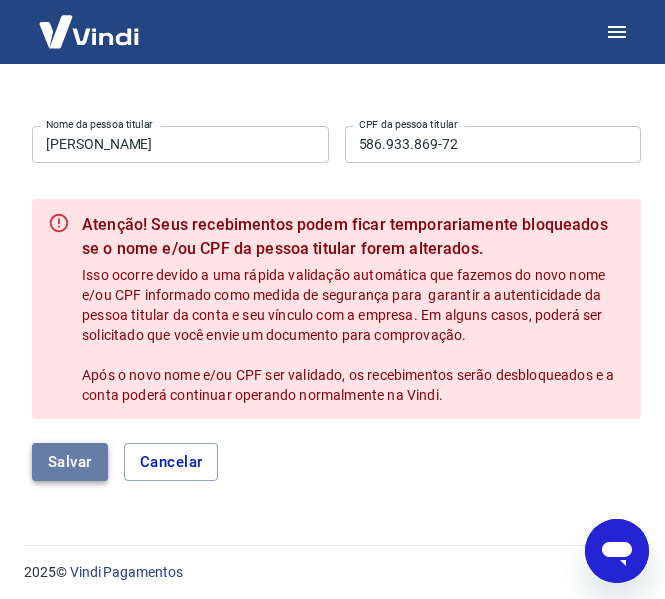 click on "Salvar" at bounding box center [70, 462] 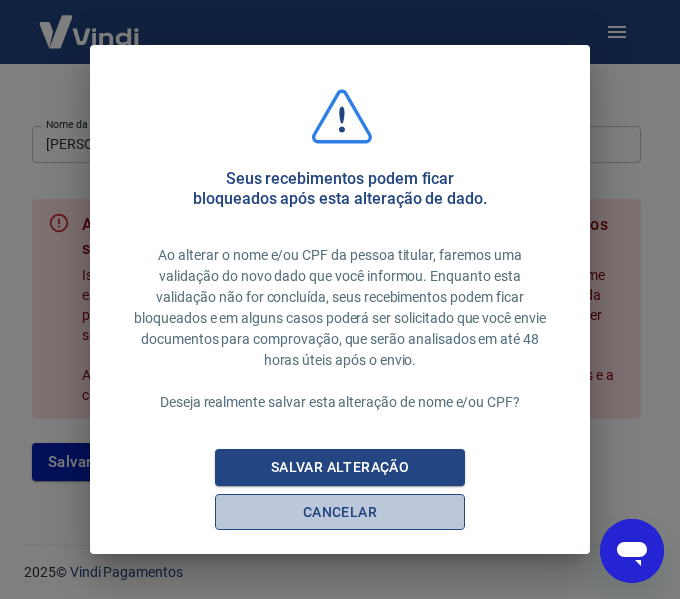 click on "Cancelar" at bounding box center (340, 512) 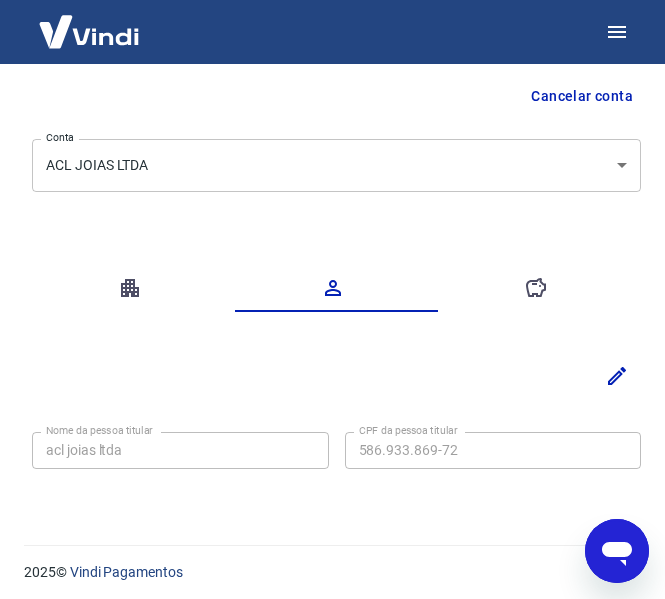 scroll, scrollTop: 131, scrollLeft: 0, axis: vertical 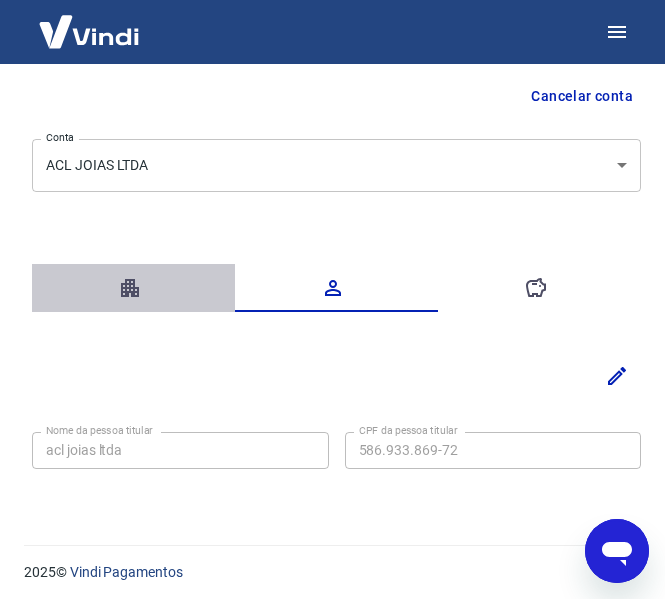 click 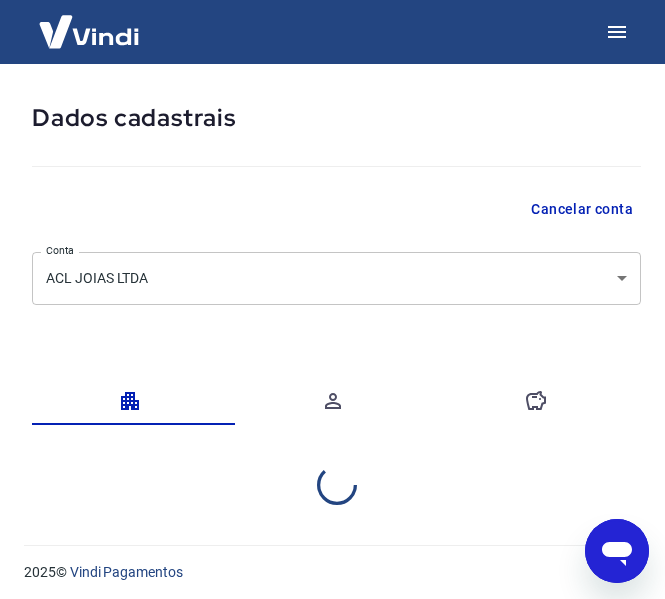 select on "SC" 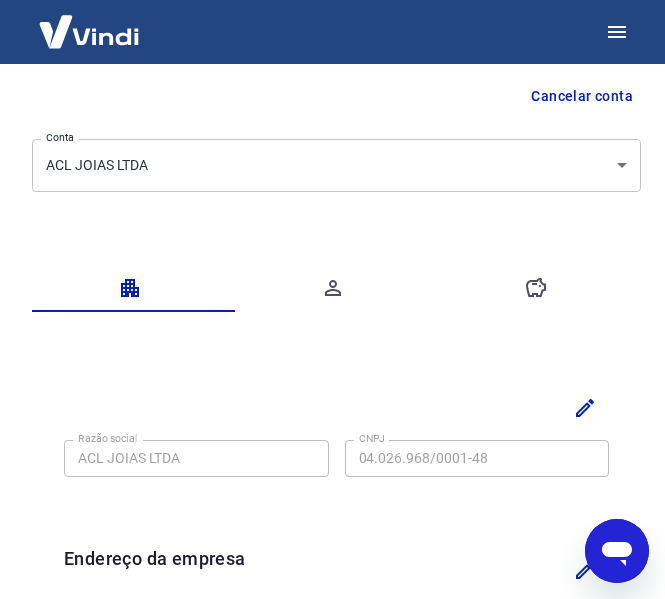 scroll, scrollTop: 231, scrollLeft: 0, axis: vertical 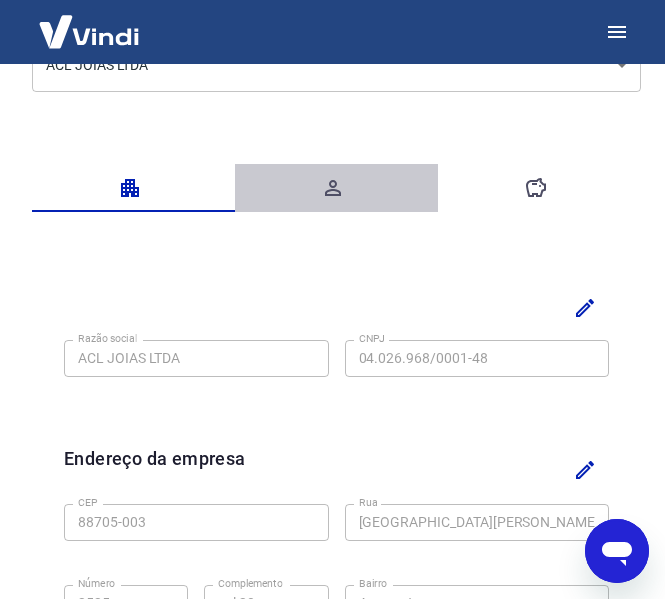 click 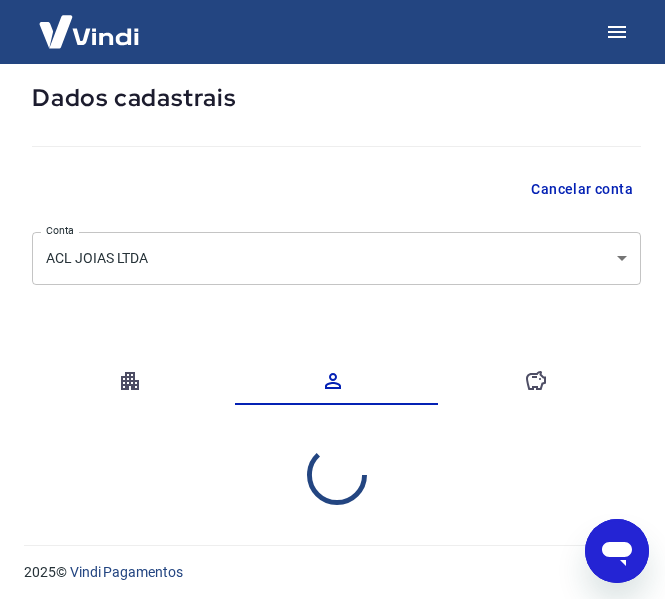 scroll, scrollTop: 131, scrollLeft: 0, axis: vertical 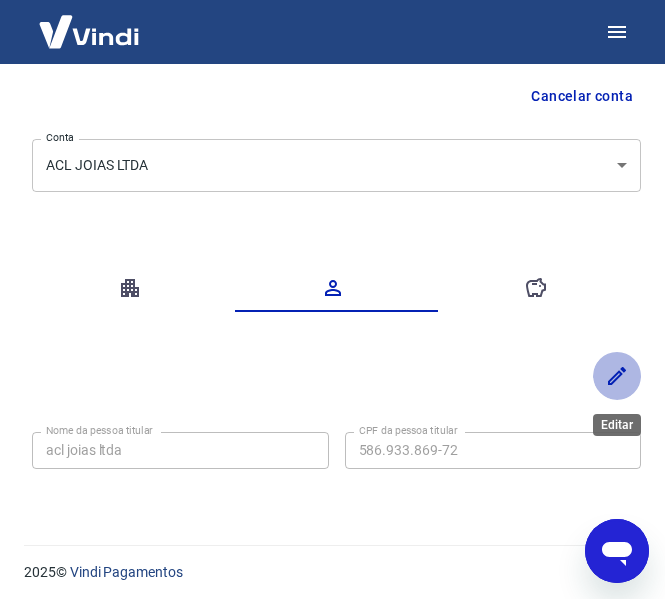 click 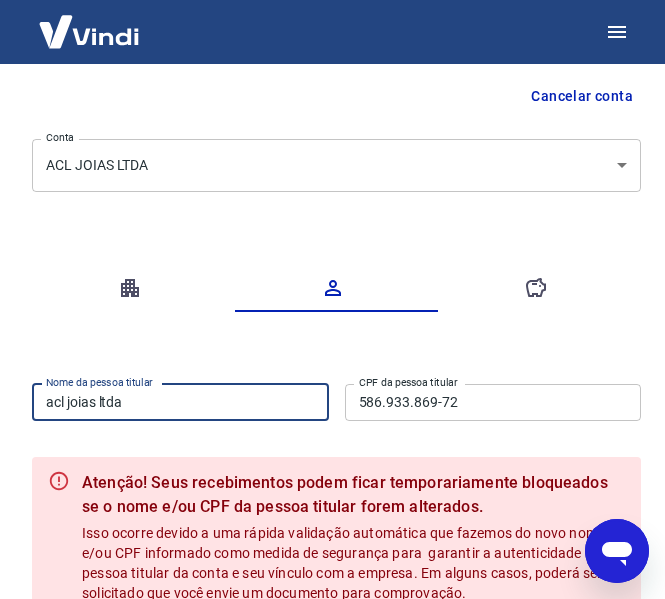 drag, startPoint x: 213, startPoint y: 407, endPoint x: -304, endPoint y: 389, distance: 517.31323 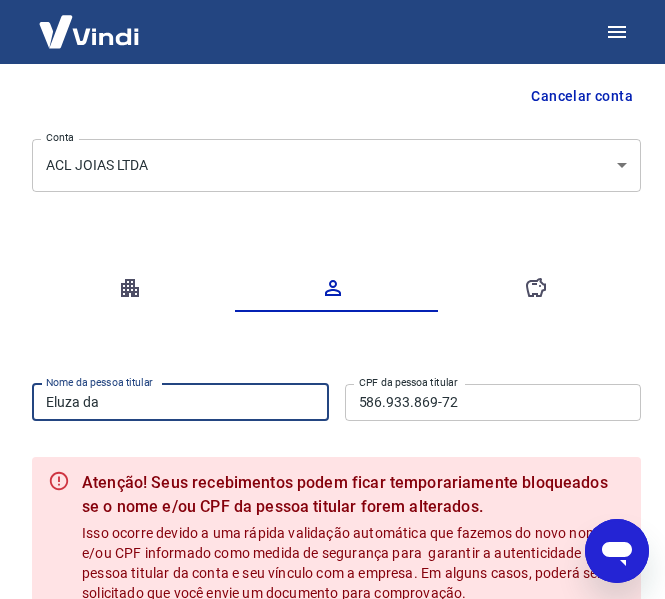 type on "[PERSON_NAME]" 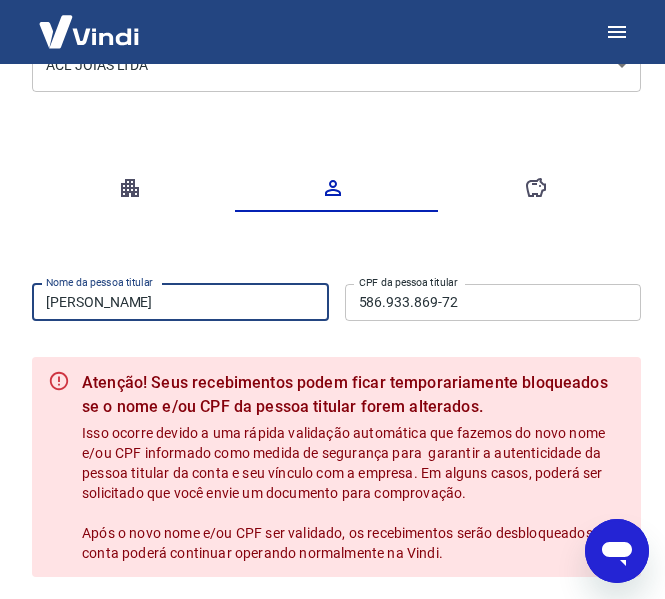 scroll, scrollTop: 331, scrollLeft: 0, axis: vertical 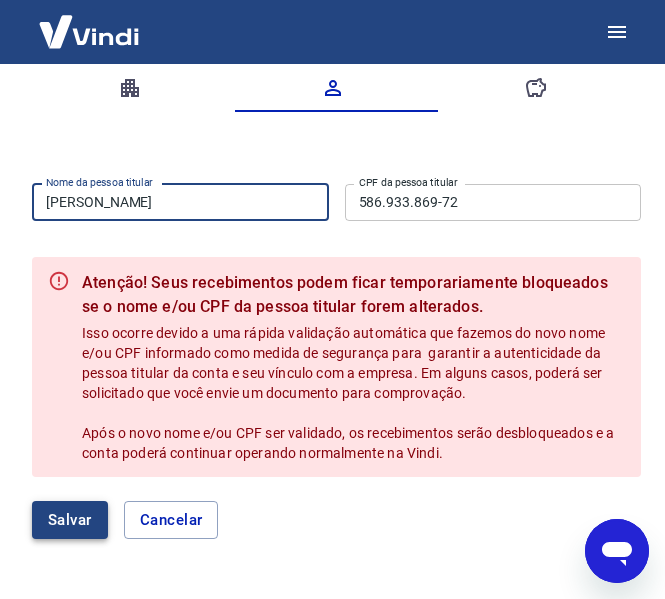 click on "Salvar" at bounding box center [70, 520] 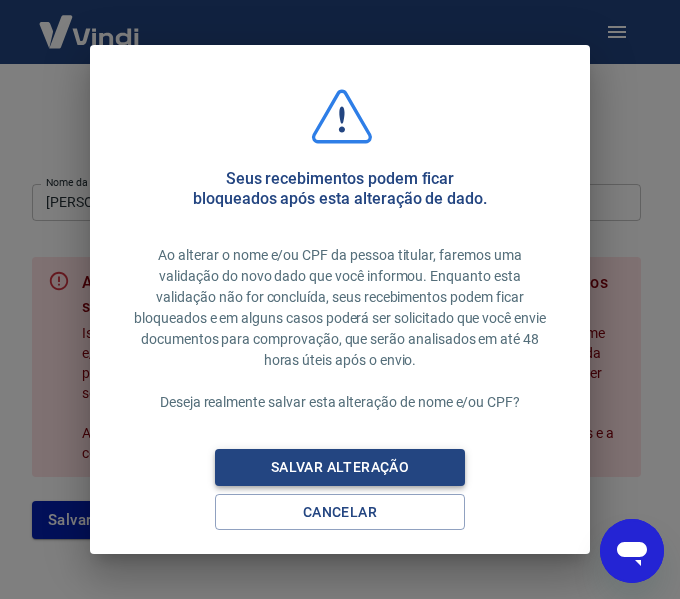 click on "Salvar alteração" at bounding box center [340, 467] 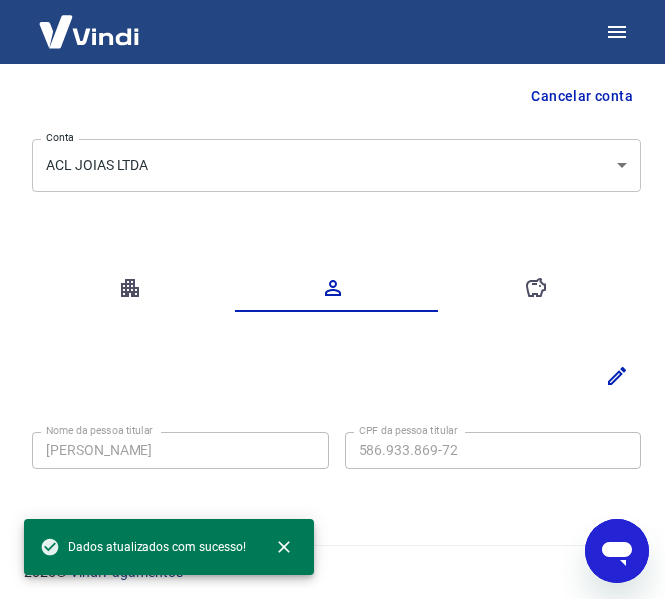 scroll, scrollTop: 131, scrollLeft: 0, axis: vertical 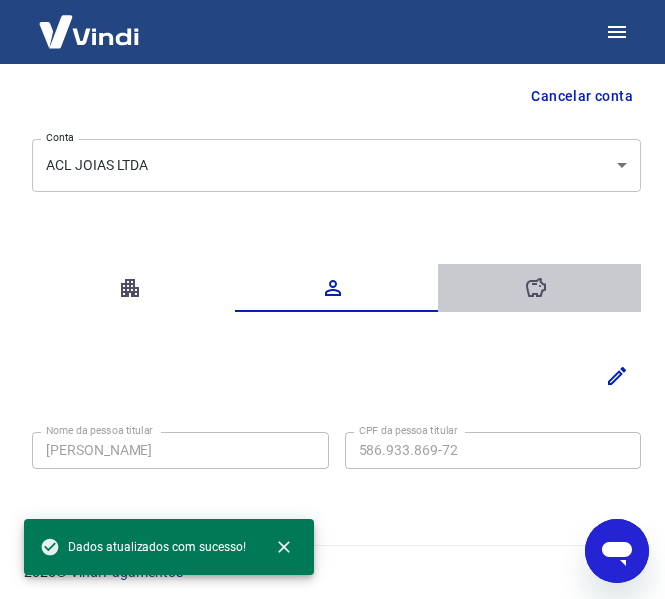 click 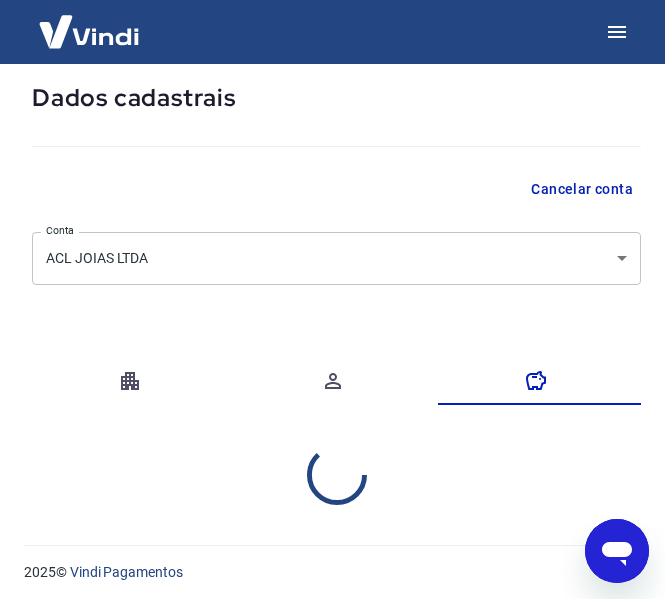 select on "1" 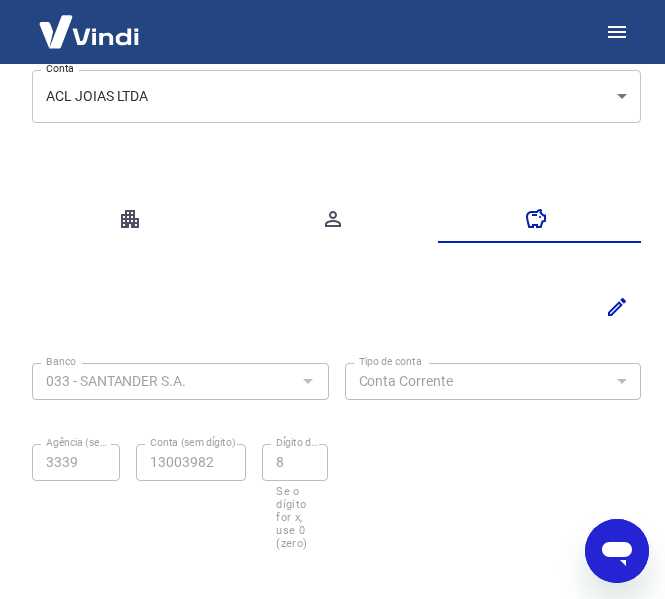 scroll, scrollTop: 281, scrollLeft: 0, axis: vertical 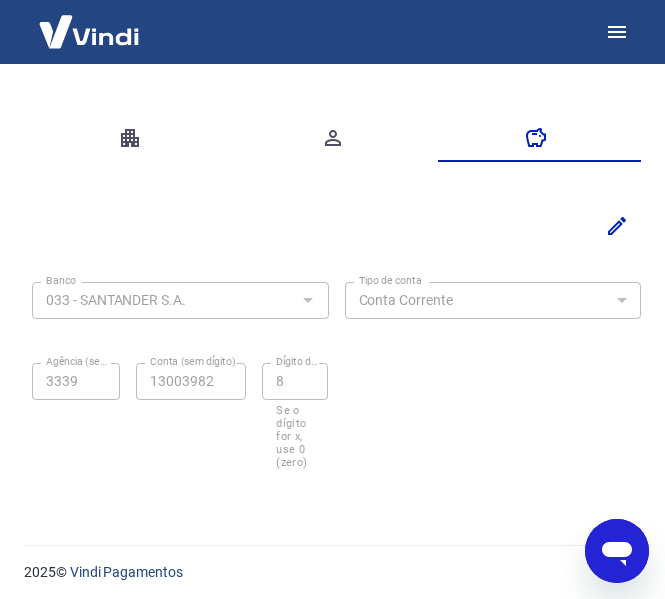 click 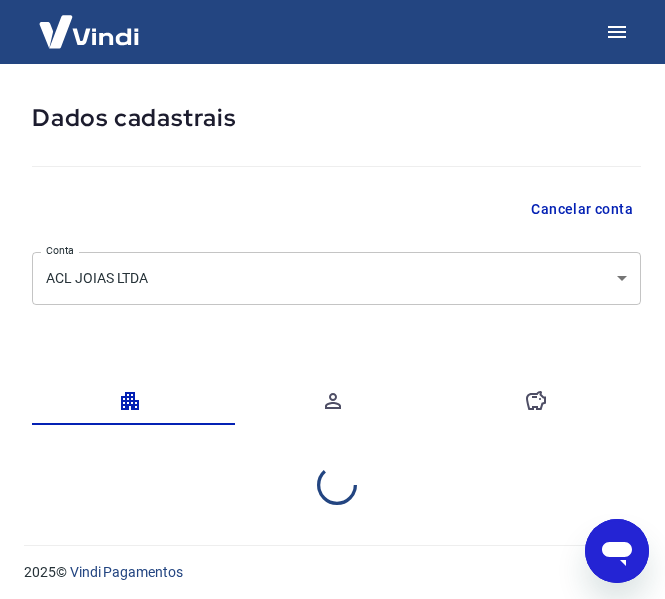 select on "SC" 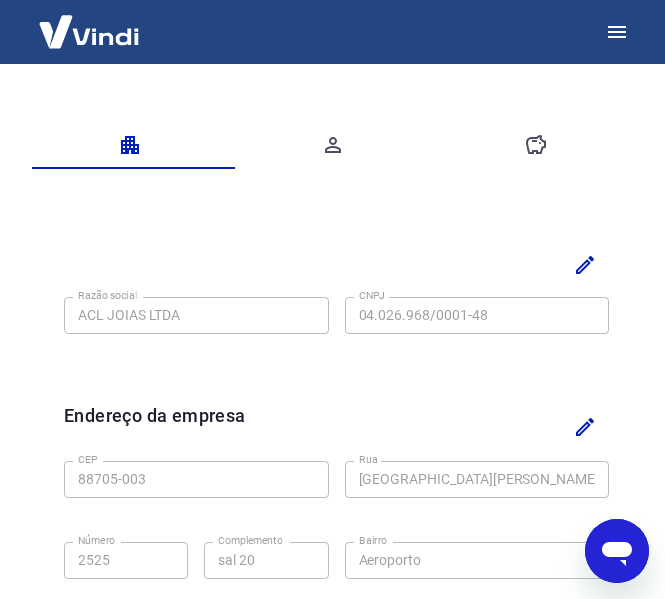 scroll, scrollTop: 0, scrollLeft: 0, axis: both 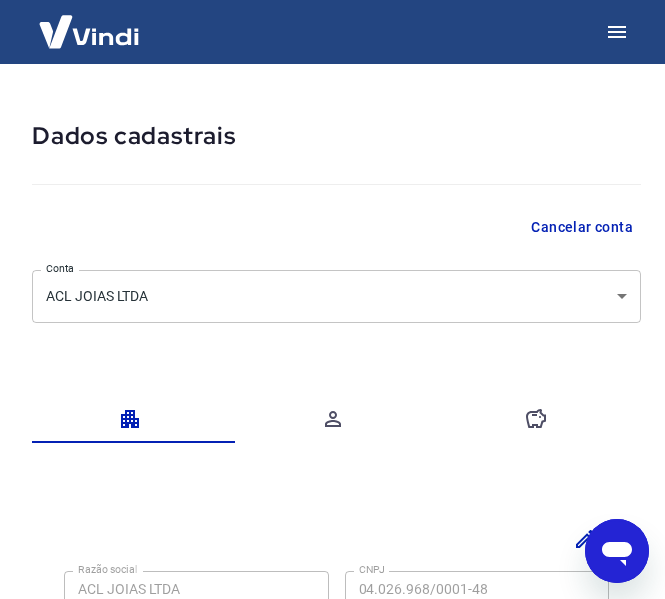 click 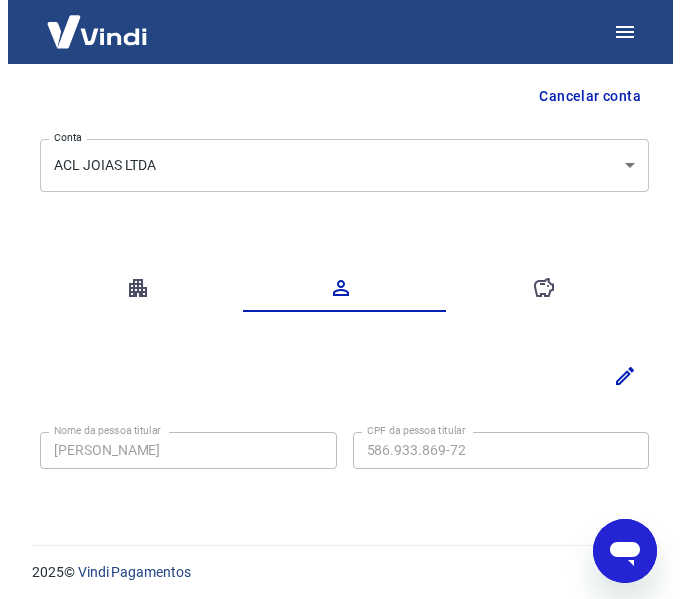 scroll, scrollTop: 31, scrollLeft: 0, axis: vertical 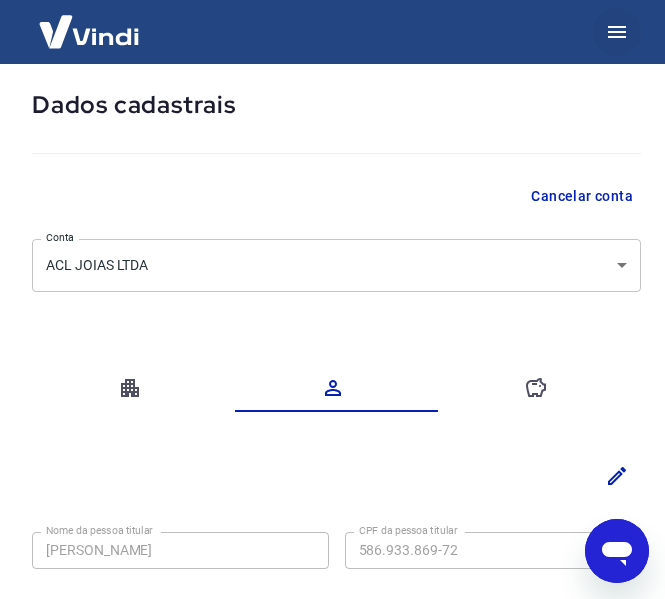 click 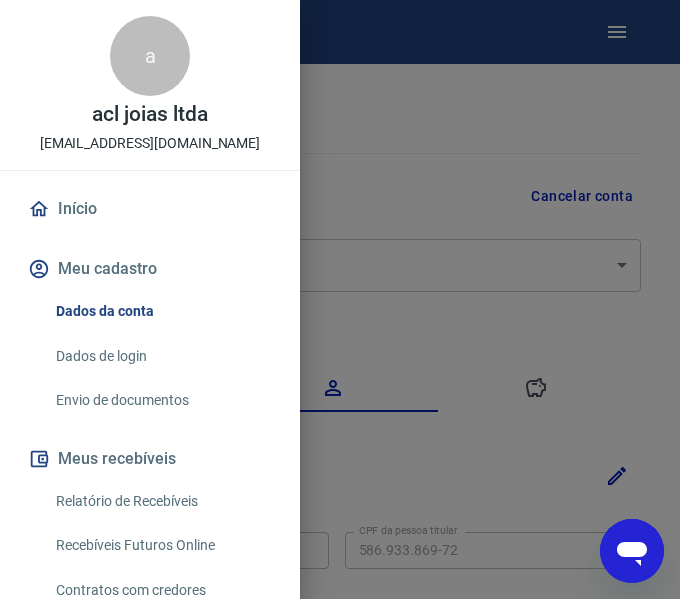 click on "Envio de documentos" at bounding box center [162, 400] 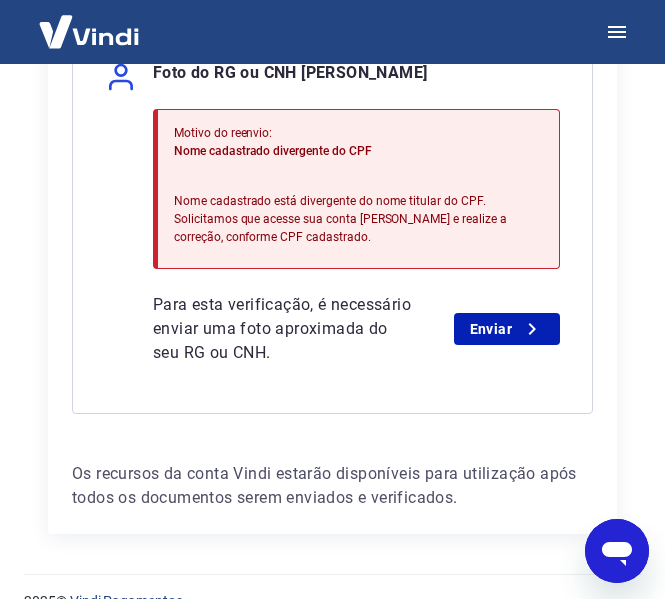 scroll, scrollTop: 705, scrollLeft: 0, axis: vertical 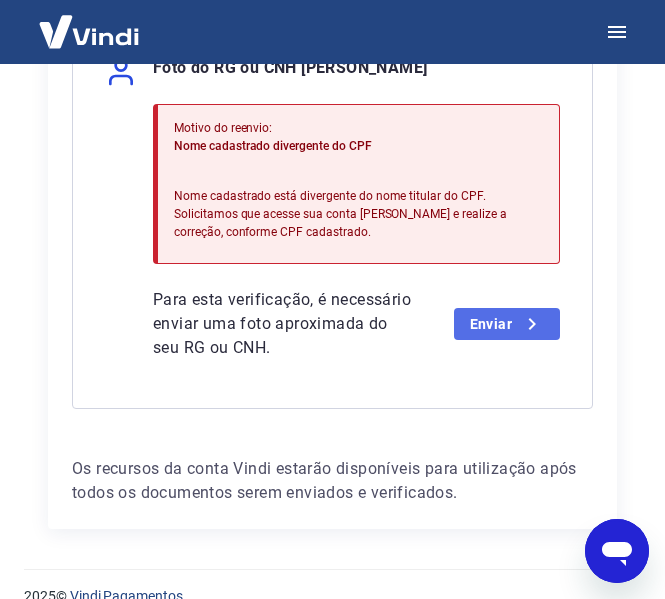 click on "Enviar" at bounding box center (507, 324) 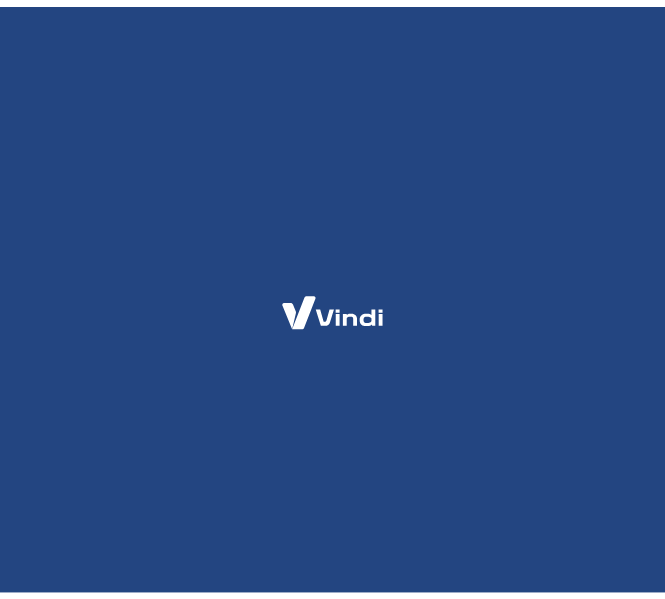scroll, scrollTop: 0, scrollLeft: 0, axis: both 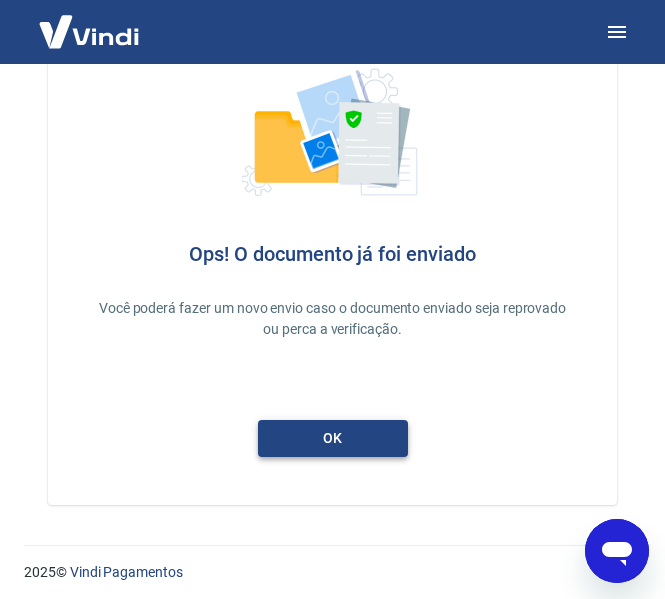 drag, startPoint x: 323, startPoint y: 414, endPoint x: 323, endPoint y: 431, distance: 17 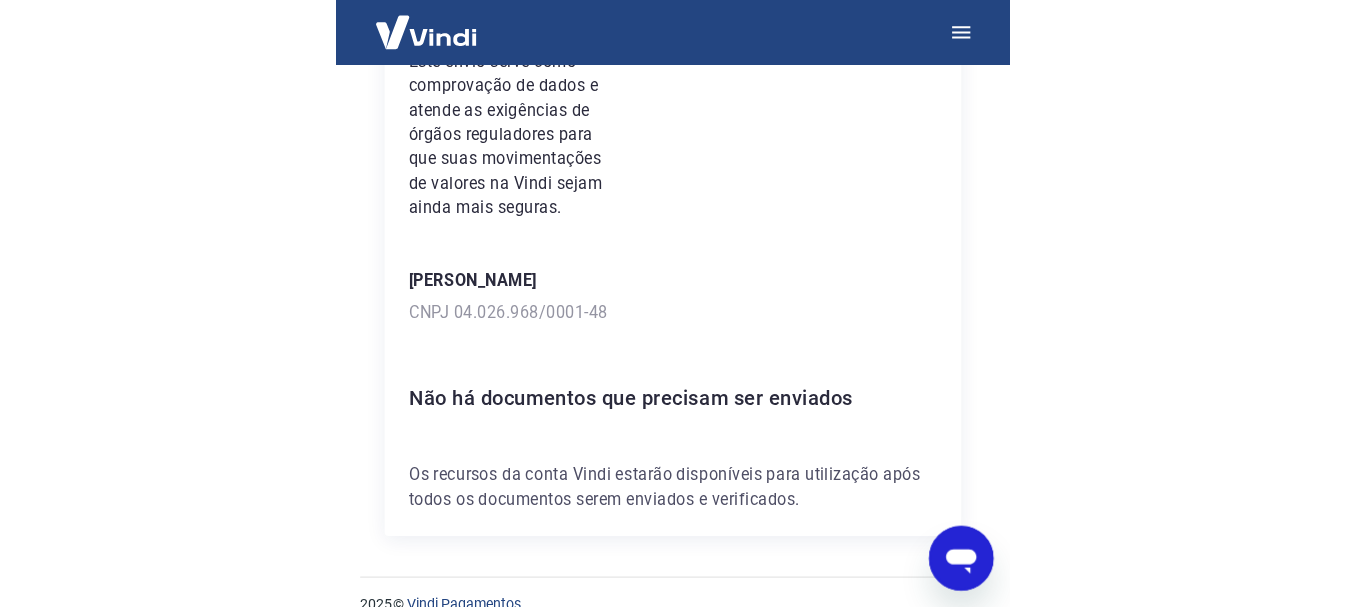 scroll, scrollTop: 0, scrollLeft: 0, axis: both 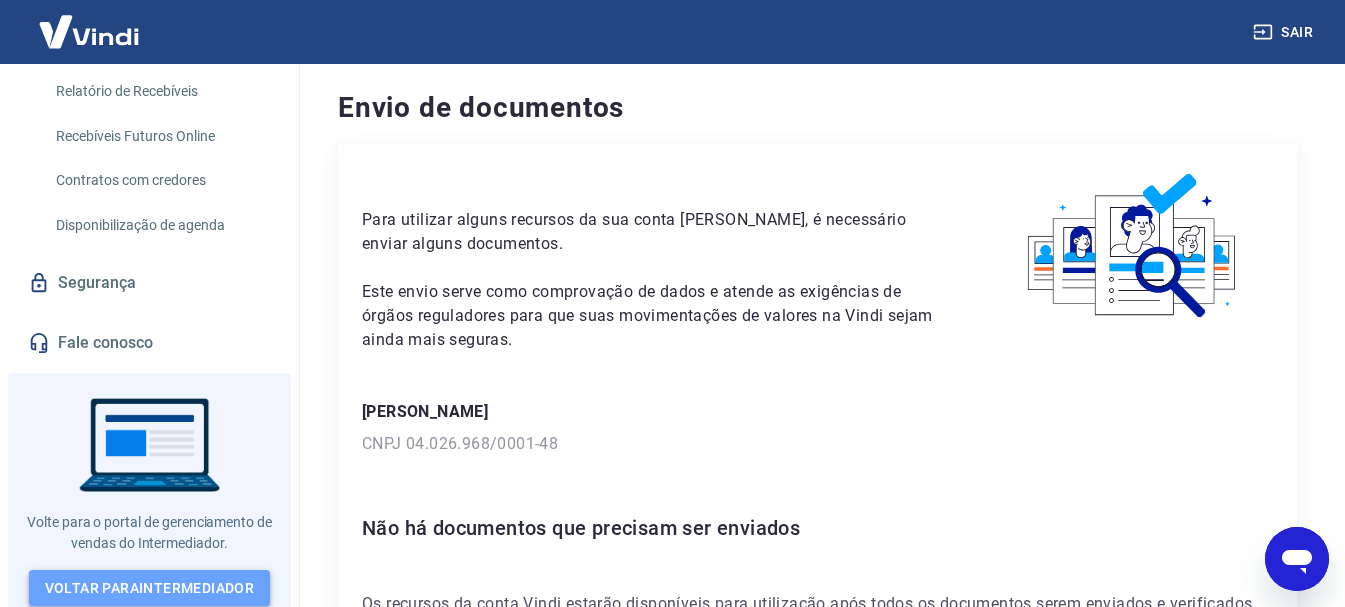 click on "Voltar para  Intermediador" at bounding box center (150, 588) 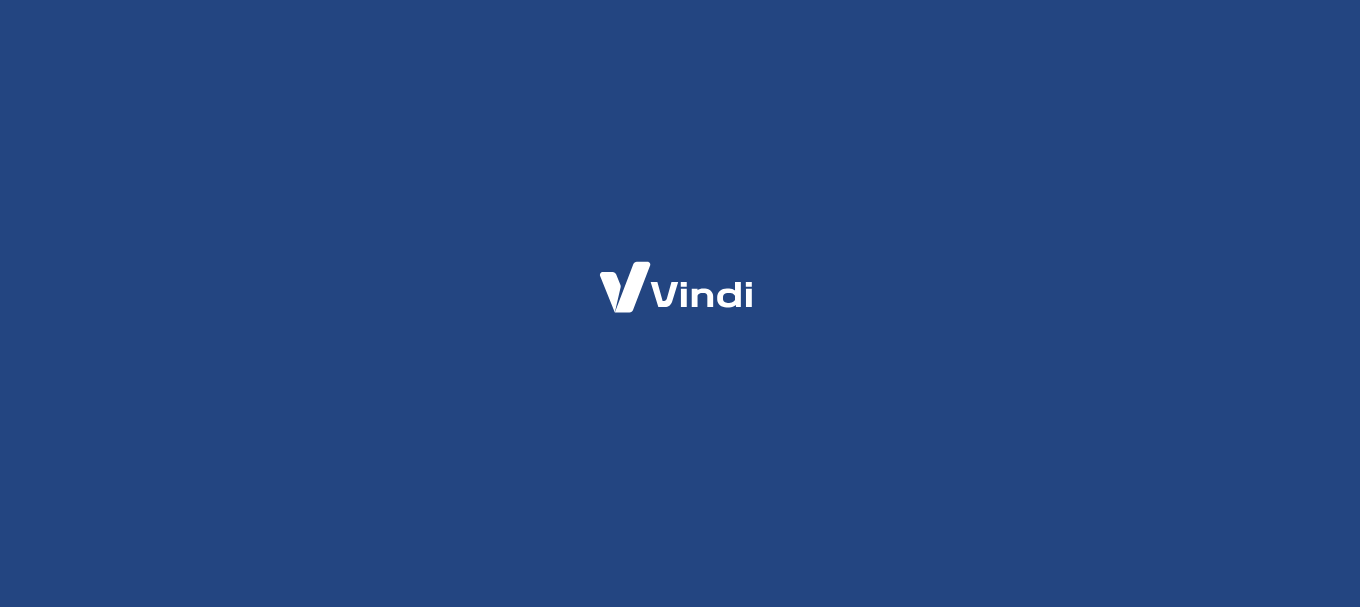 scroll, scrollTop: 0, scrollLeft: 0, axis: both 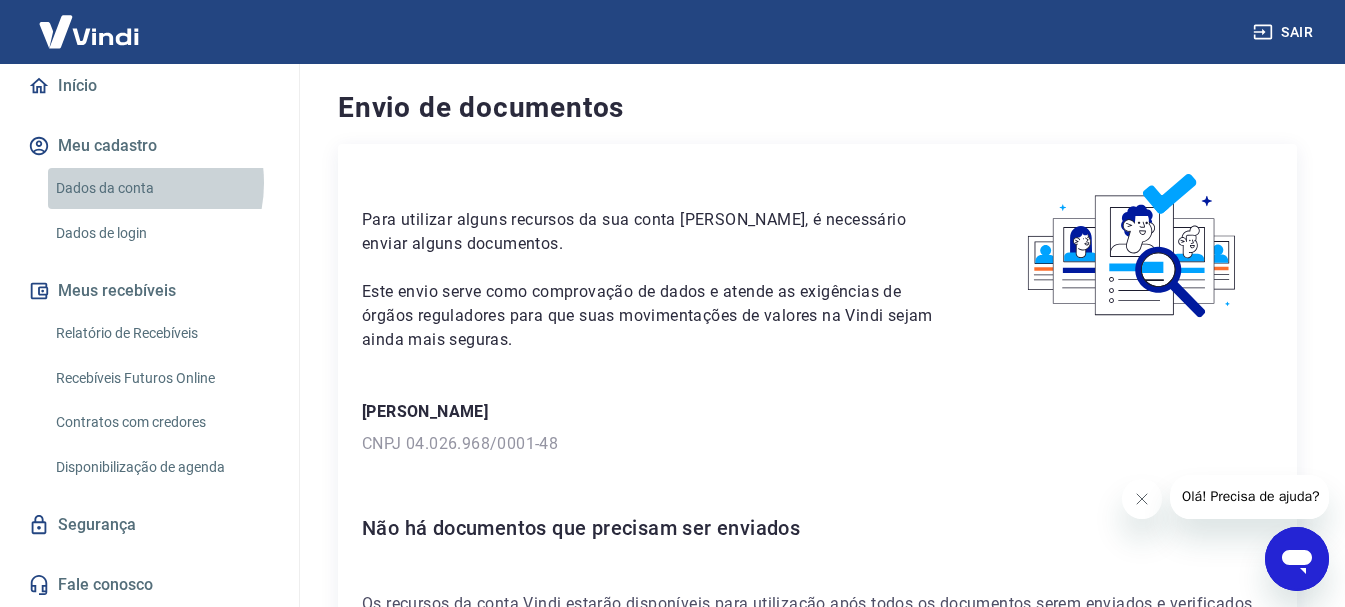 click on "Dados da conta" at bounding box center [161, 188] 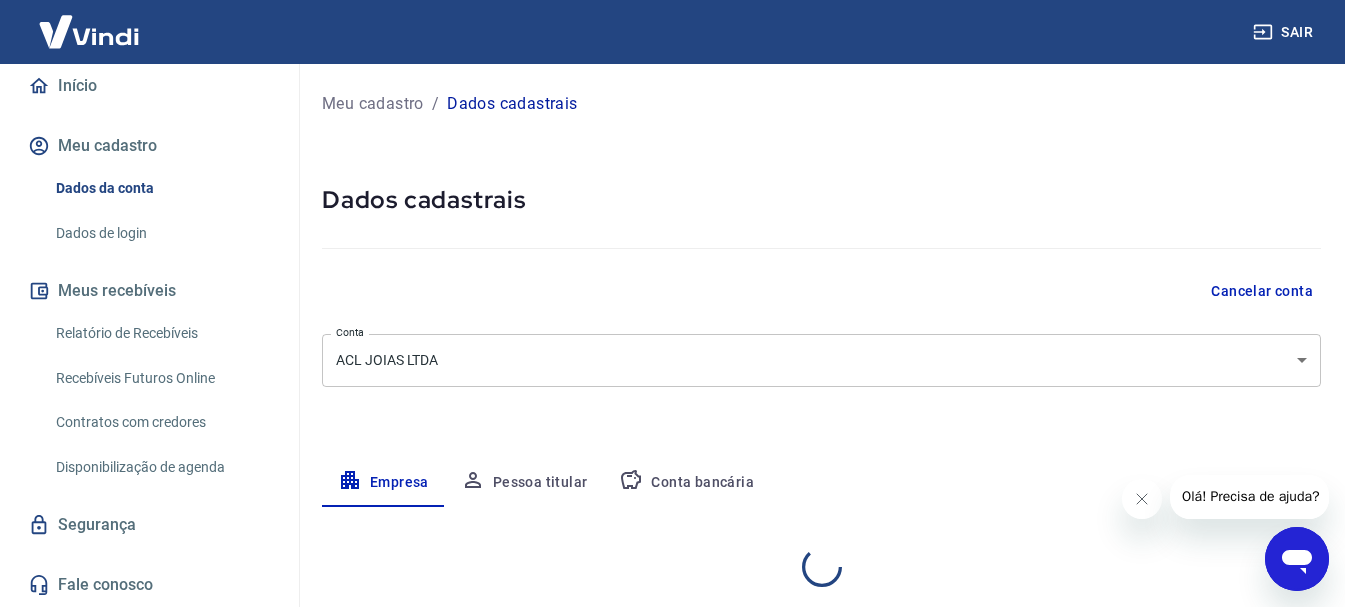 select on "SC" 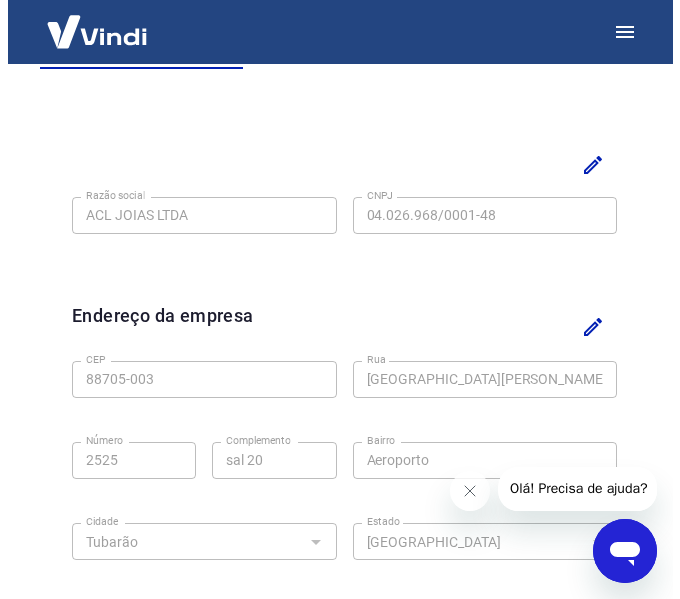scroll, scrollTop: 0, scrollLeft: 0, axis: both 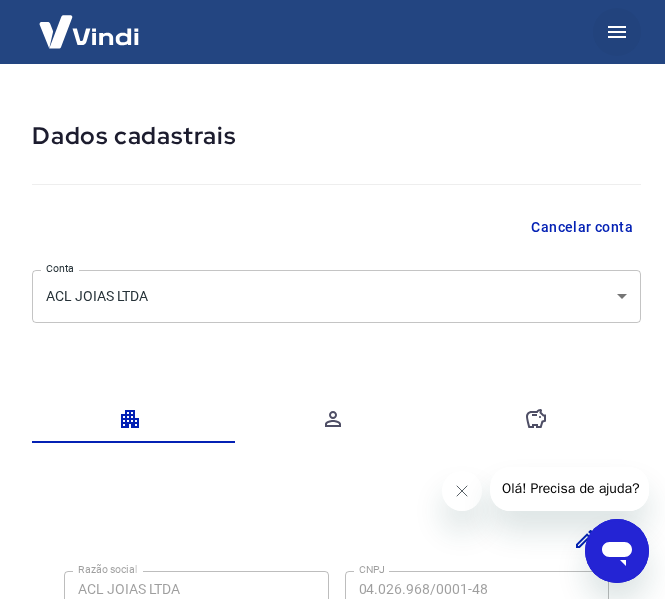 click 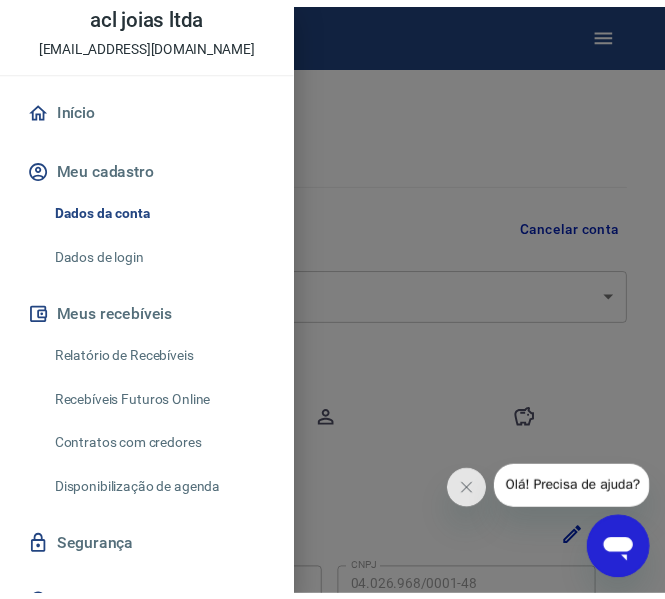scroll, scrollTop: 191, scrollLeft: 0, axis: vertical 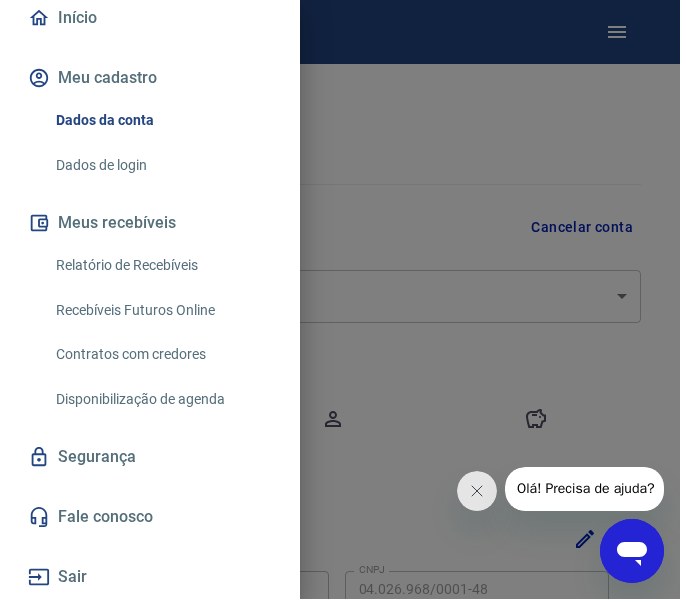 click on "Dados de login" at bounding box center (162, 165) 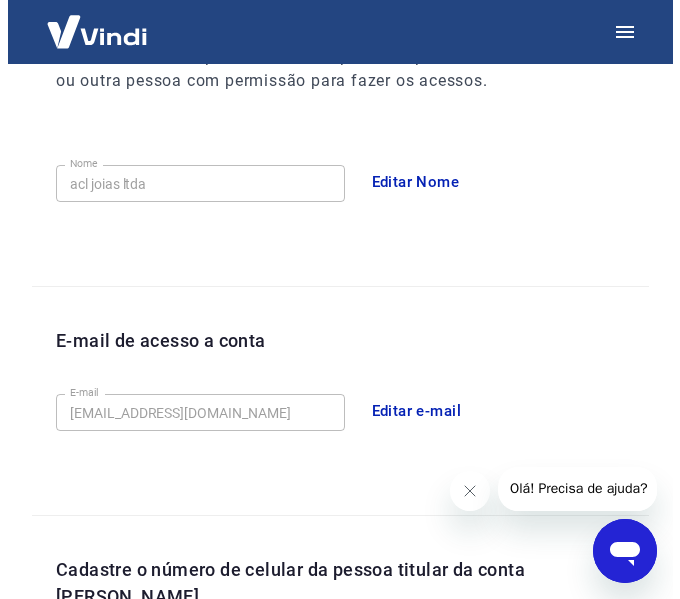 scroll, scrollTop: 0, scrollLeft: 0, axis: both 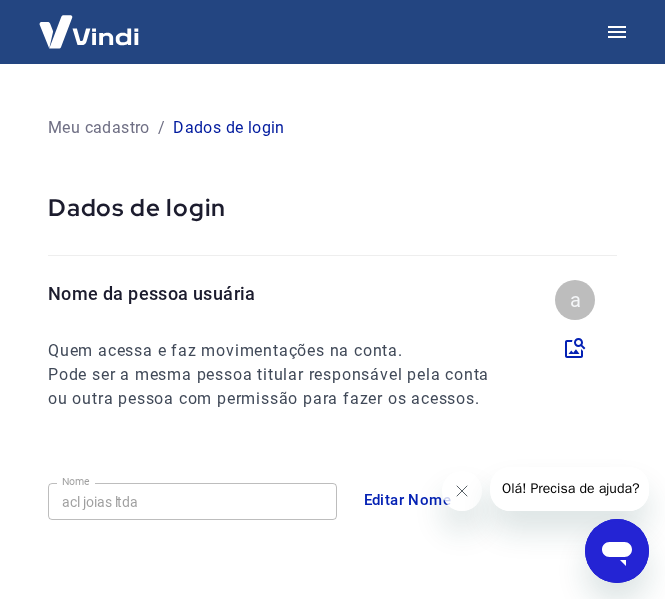 click at bounding box center (89, 31) 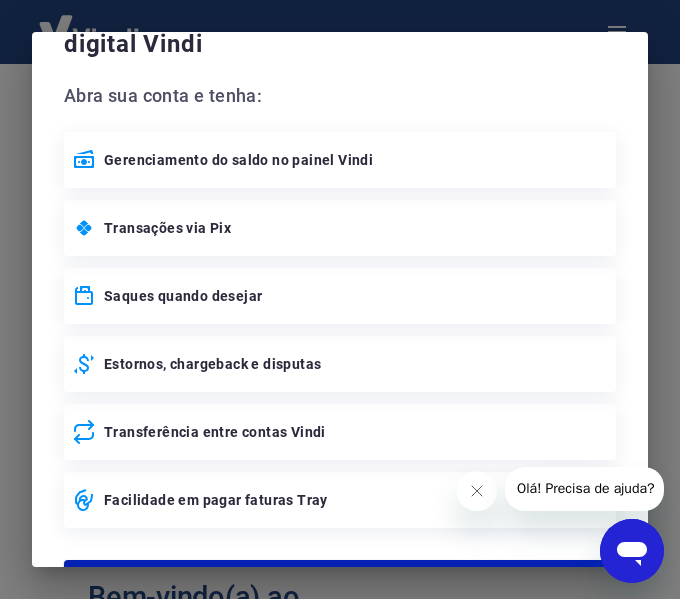 scroll, scrollTop: 181, scrollLeft: 0, axis: vertical 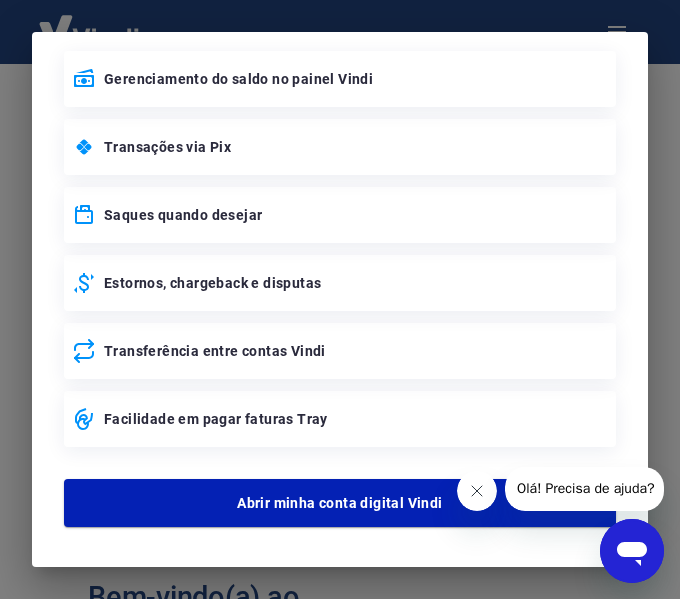 click at bounding box center [476, 491] 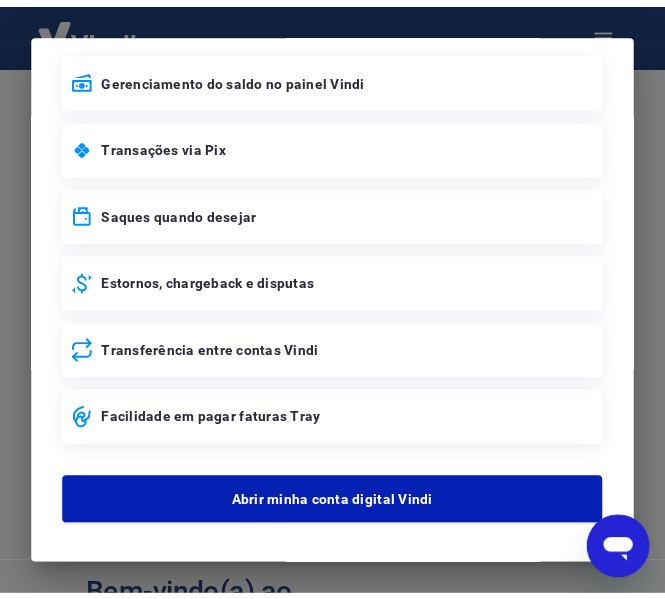 scroll, scrollTop: 0, scrollLeft: 0, axis: both 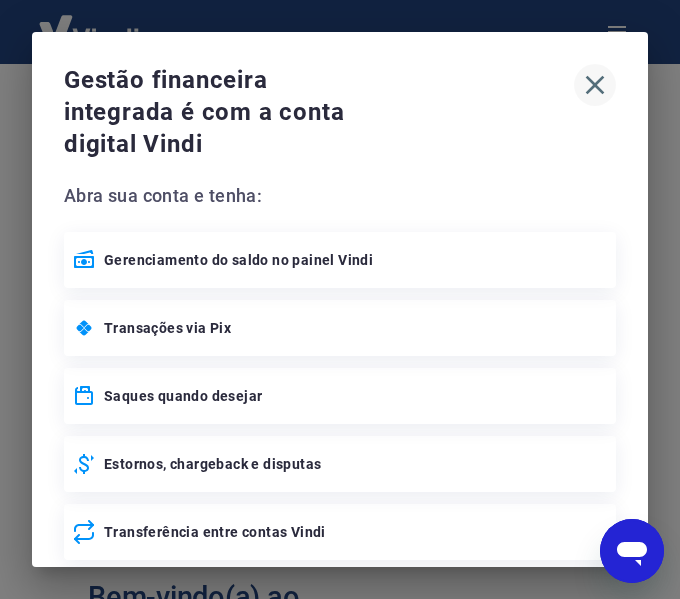 click 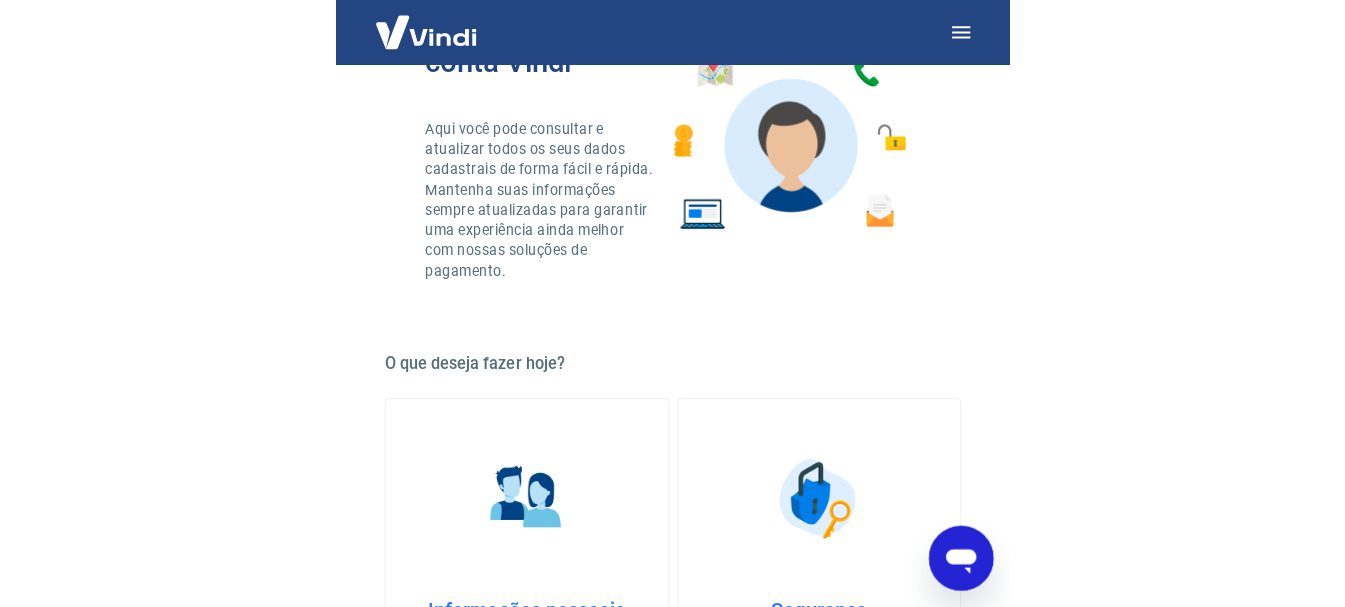 scroll, scrollTop: 0, scrollLeft: 0, axis: both 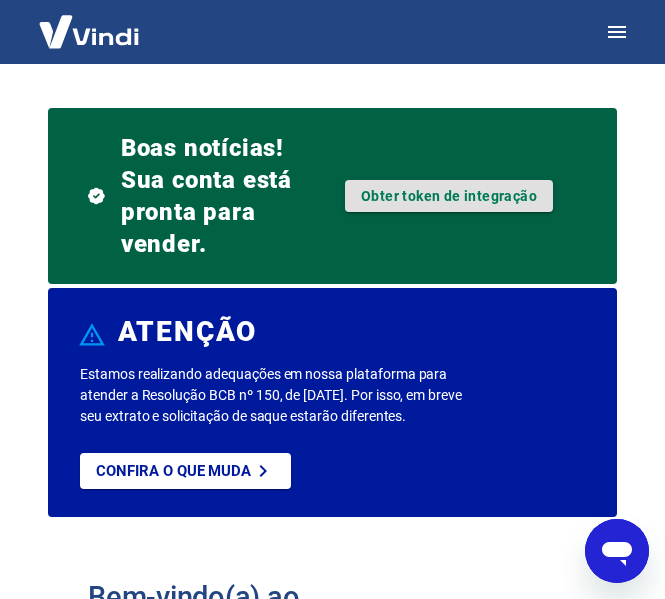 click on "Obter token de integração" at bounding box center (449, 196) 